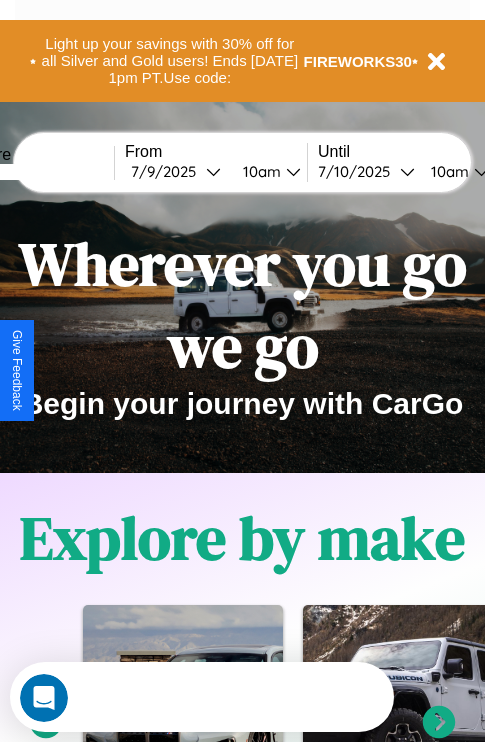 scroll, scrollTop: 0, scrollLeft: 0, axis: both 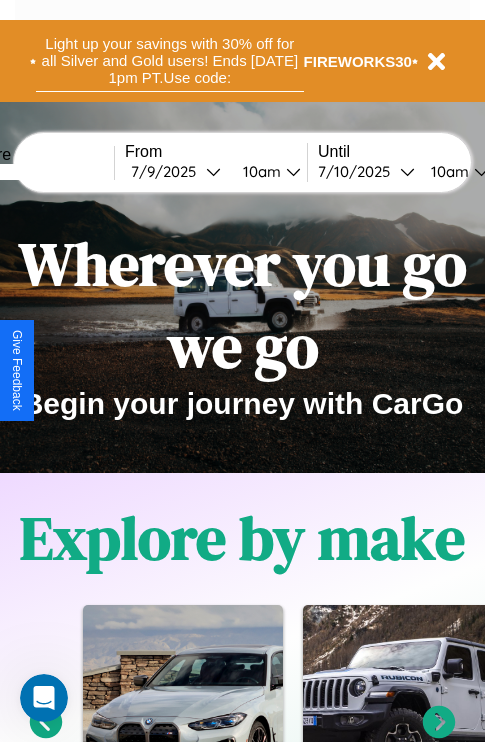 click on "Light up your savings with 30% off for all Silver and Gold users! Ends [DATE] 1pm PT.  Use code:" at bounding box center [170, 61] 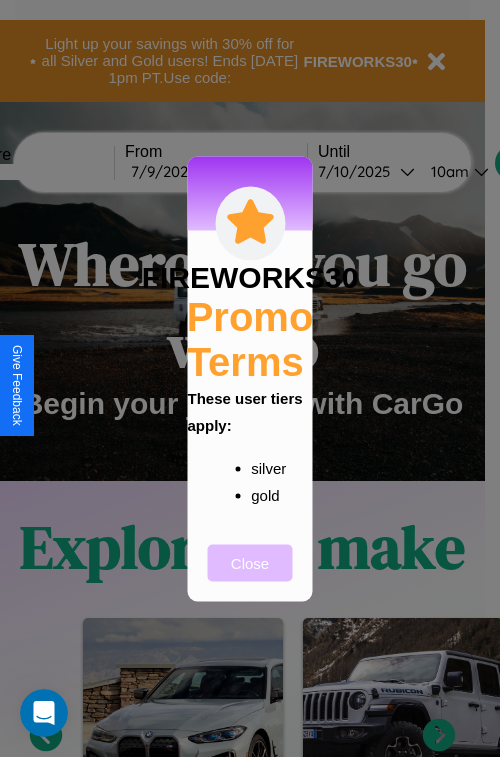 click on "Close" at bounding box center [250, 562] 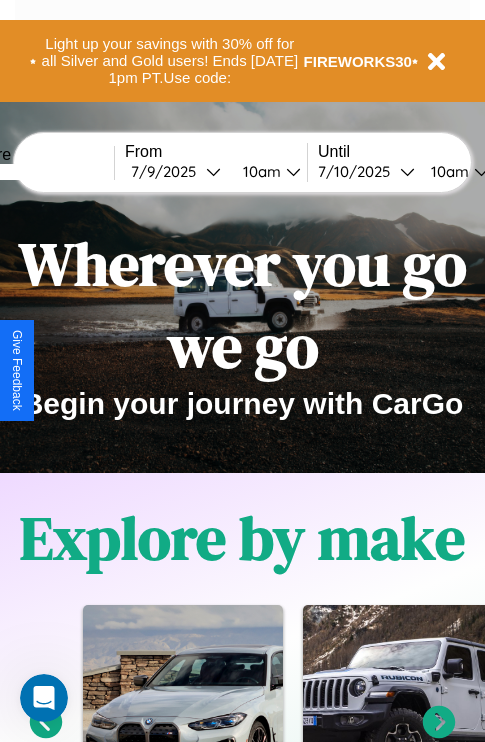 click at bounding box center [39, 172] 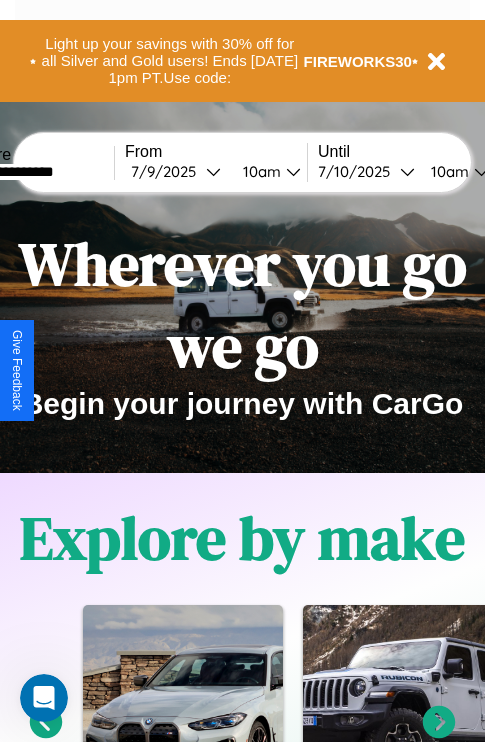 type on "**********" 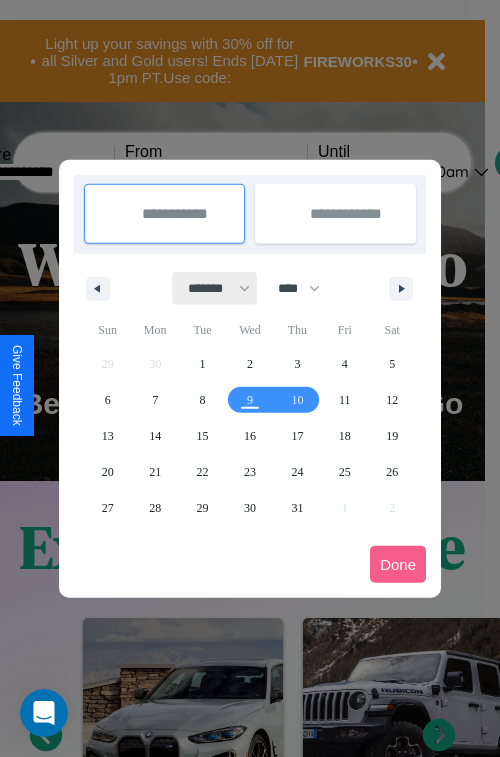 click on "******* ******** ***** ***** *** **** **** ****** ********* ******* ******** ********" at bounding box center [215, 288] 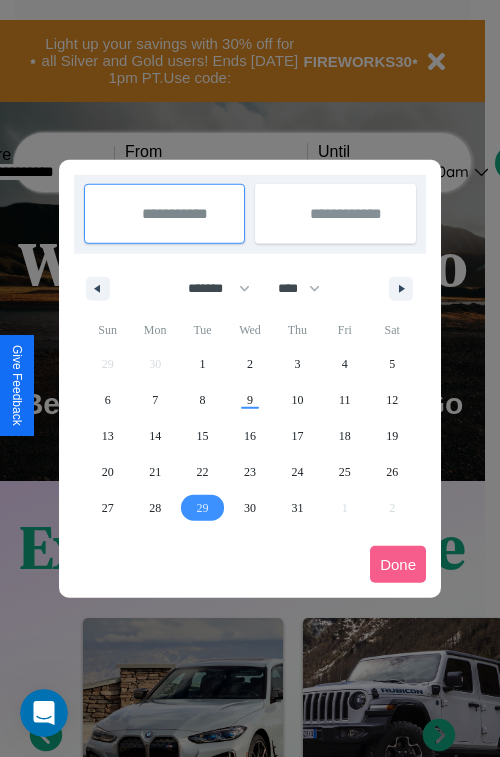 click on "29" at bounding box center (203, 508) 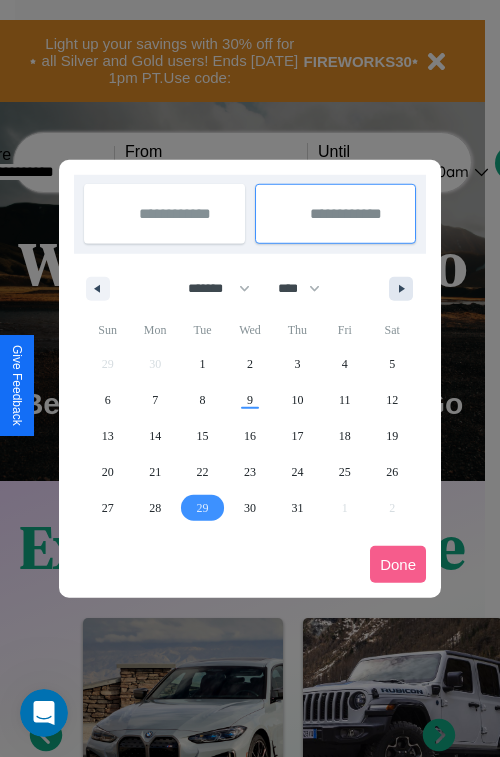 click at bounding box center [405, 289] 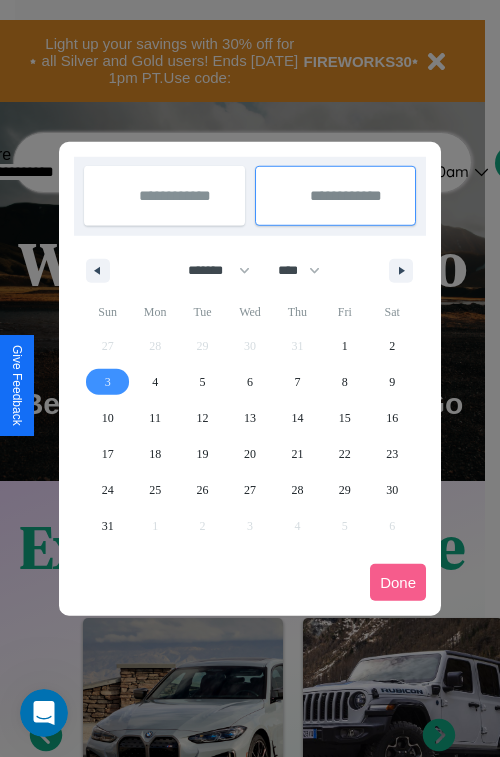 click on "3" at bounding box center [108, 382] 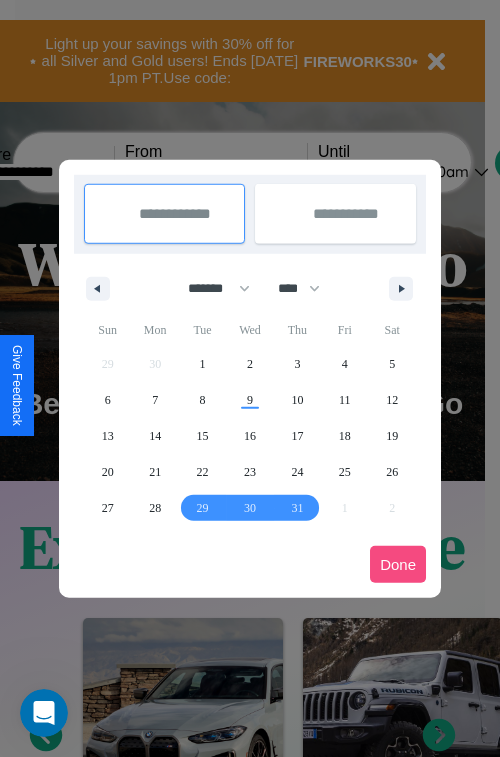 click on "Done" at bounding box center (398, 564) 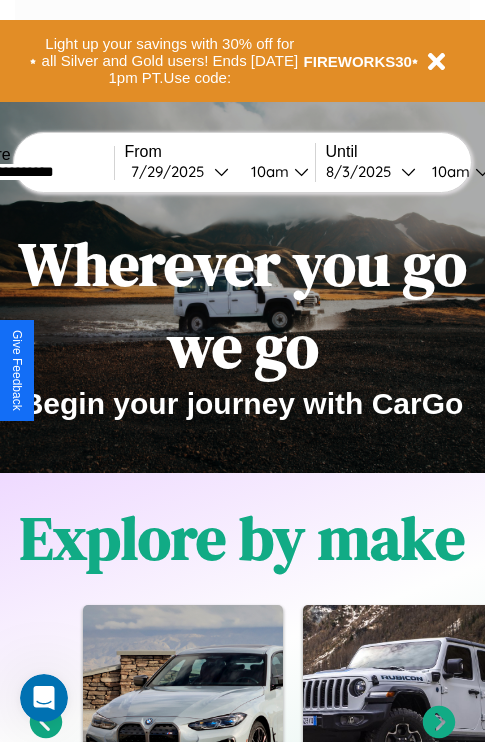 scroll, scrollTop: 0, scrollLeft: 72, axis: horizontal 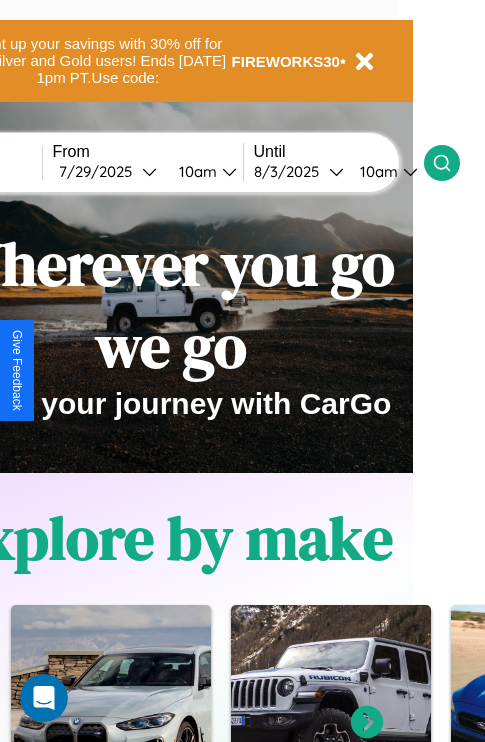 click 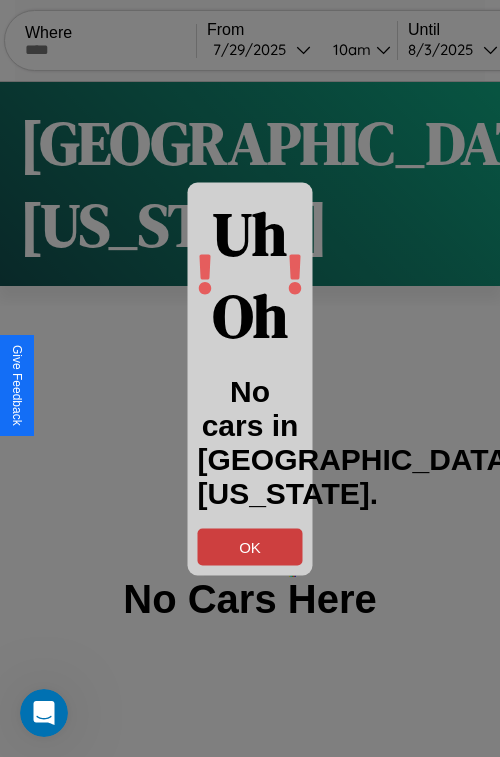 click on "OK" at bounding box center (250, 546) 